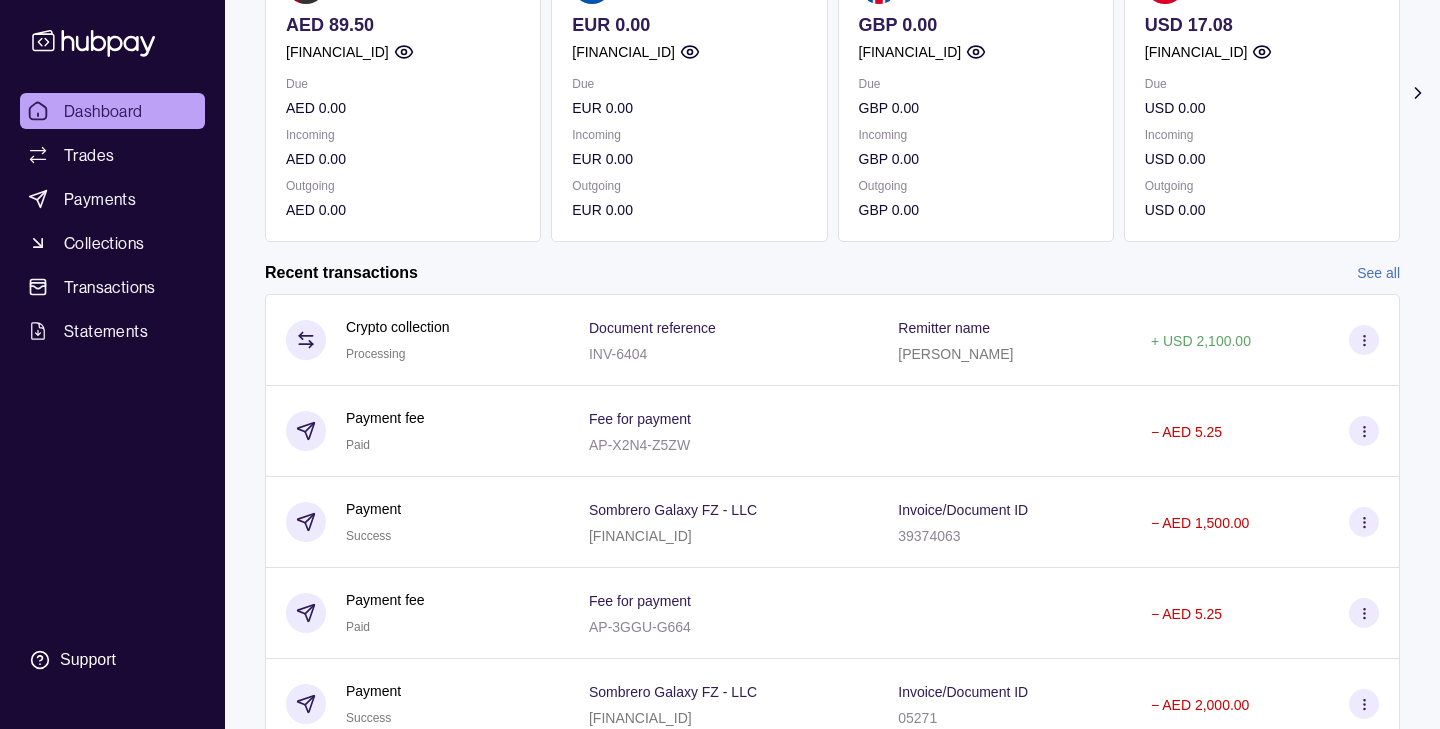 scroll, scrollTop: 463, scrollLeft: 0, axis: vertical 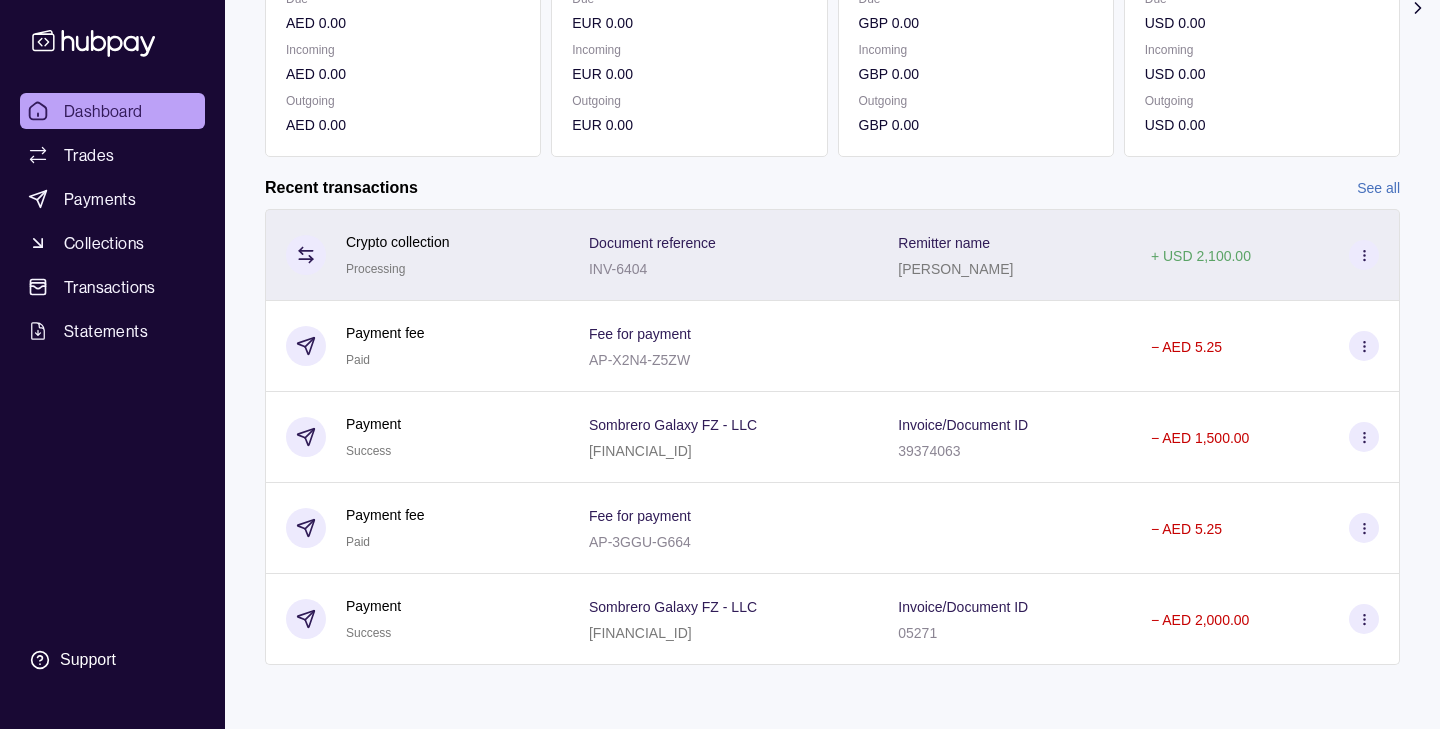 click on "Crypto collection Processing" at bounding box center [417, 255] 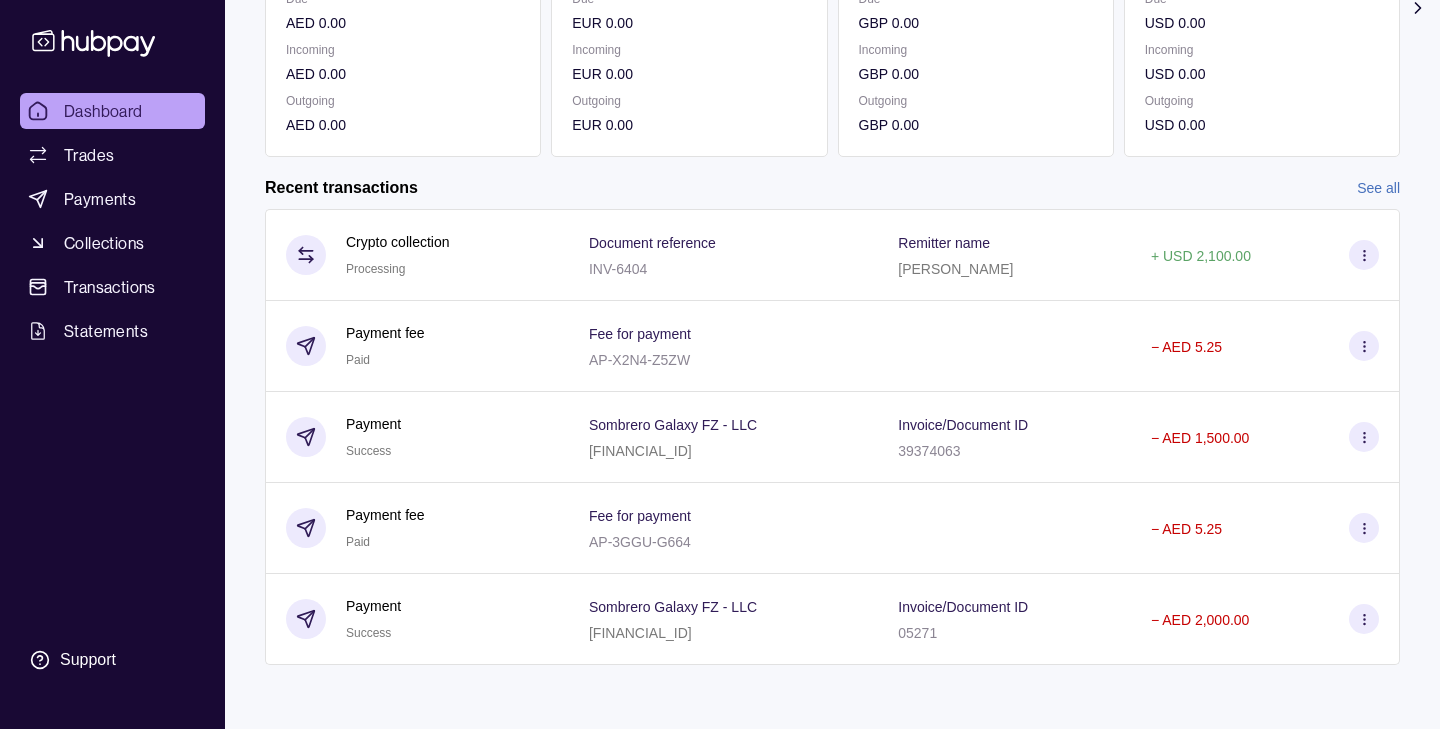 click on "Dashboard Trades Payments Collections Transactions Statements Support L Hello,  Leila Salieva SOMBRERO GALAXY FZ LLC Account Terms and conditions Privacy policy Sign out Dashboard Your trial ends in 39 days Your subscription will renew automatically on   17 Aug 2025 Add card details Add funds AED 89.50 AE330960000536060000643 Due AED 0.00 Incoming AED 0.00 Outgoing AED 0.00 EUR 0.00 GB05TCCL04140456899905 Due EUR 0.00 Incoming EUR 0.00 Outgoing EUR 0.00 GBP 0.00 GB05TCCL04140456899905 Due GBP 0.00 Incoming GBP 0.00 Outgoing GBP 0.00 USD 17.08 GB05TCCL04140456899905 Due USD 0.00 Incoming USD 0.00 Outgoing USD 0.00 Request new currencies Recent transactions See all Details Amount Crypto collection Processing Document reference INV-6404 Remitter name Leila Salieva +   USD 2,100.00 Payment fee Paid Fee for payment AP-X2N4-Z5ZW −   AED 5.25 Payment Success Sombrero Galaxy FZ - LLC AE730860000009035996702 Invoice/Document ID 39374063 −   AED 1,500.00 Payment fee Paid Fee for payment AP-3GGU-G664 −   AED 5.25" at bounding box center (720, 133) 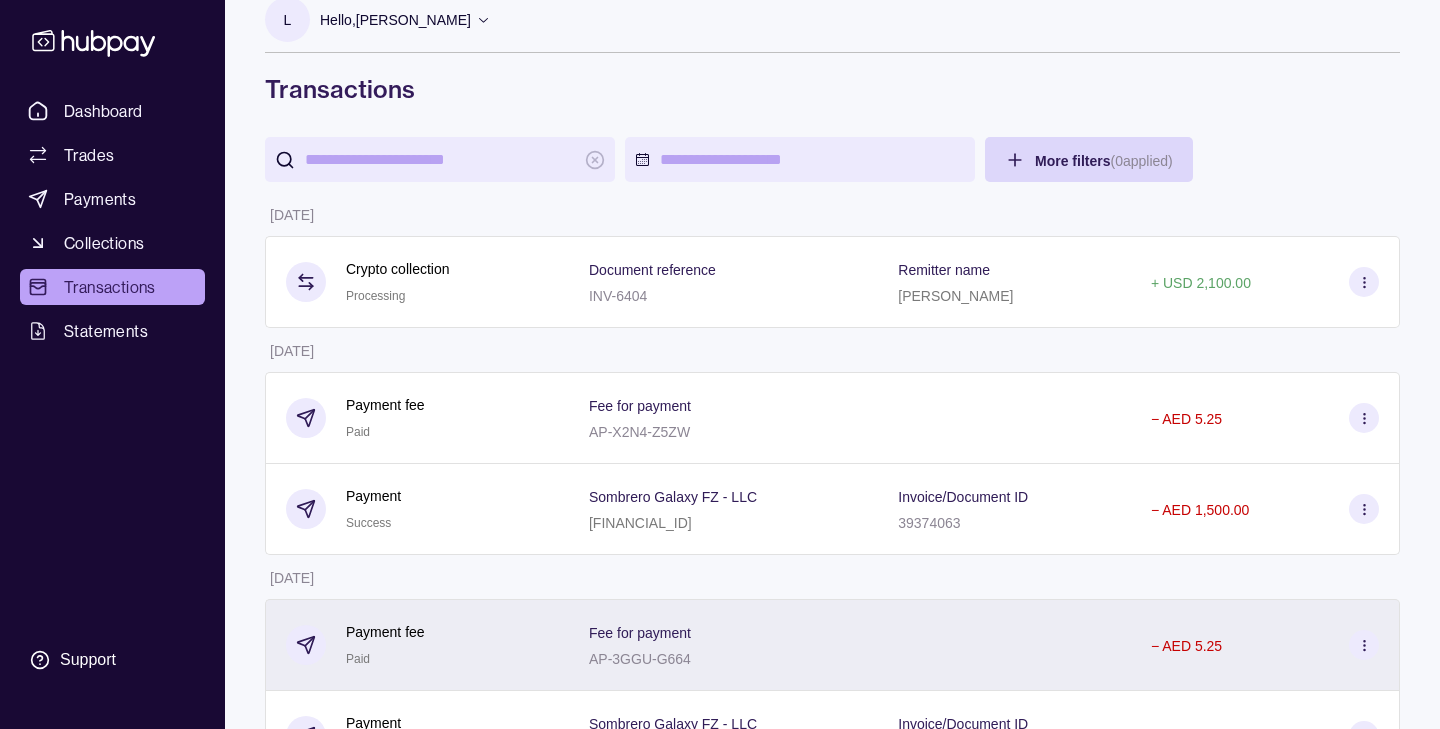 scroll, scrollTop: 0, scrollLeft: 0, axis: both 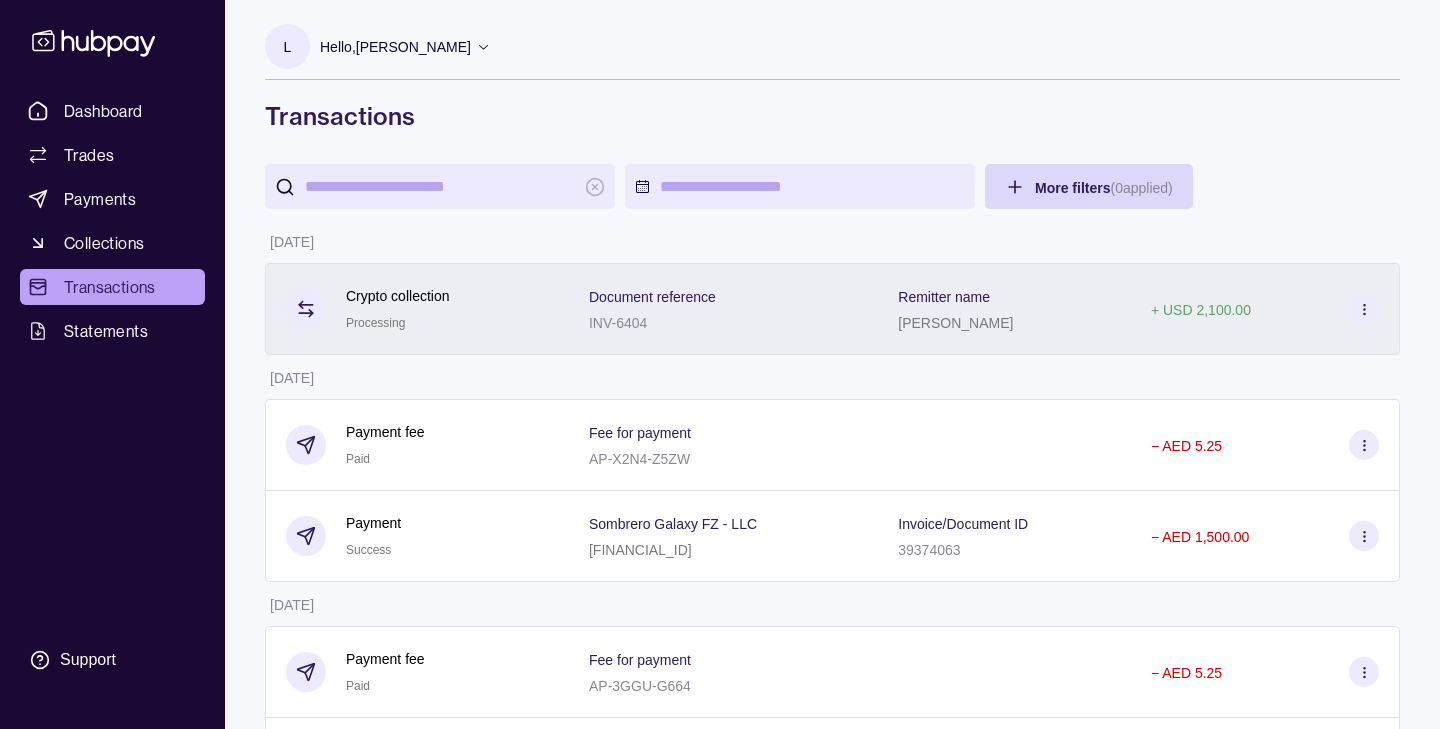 click 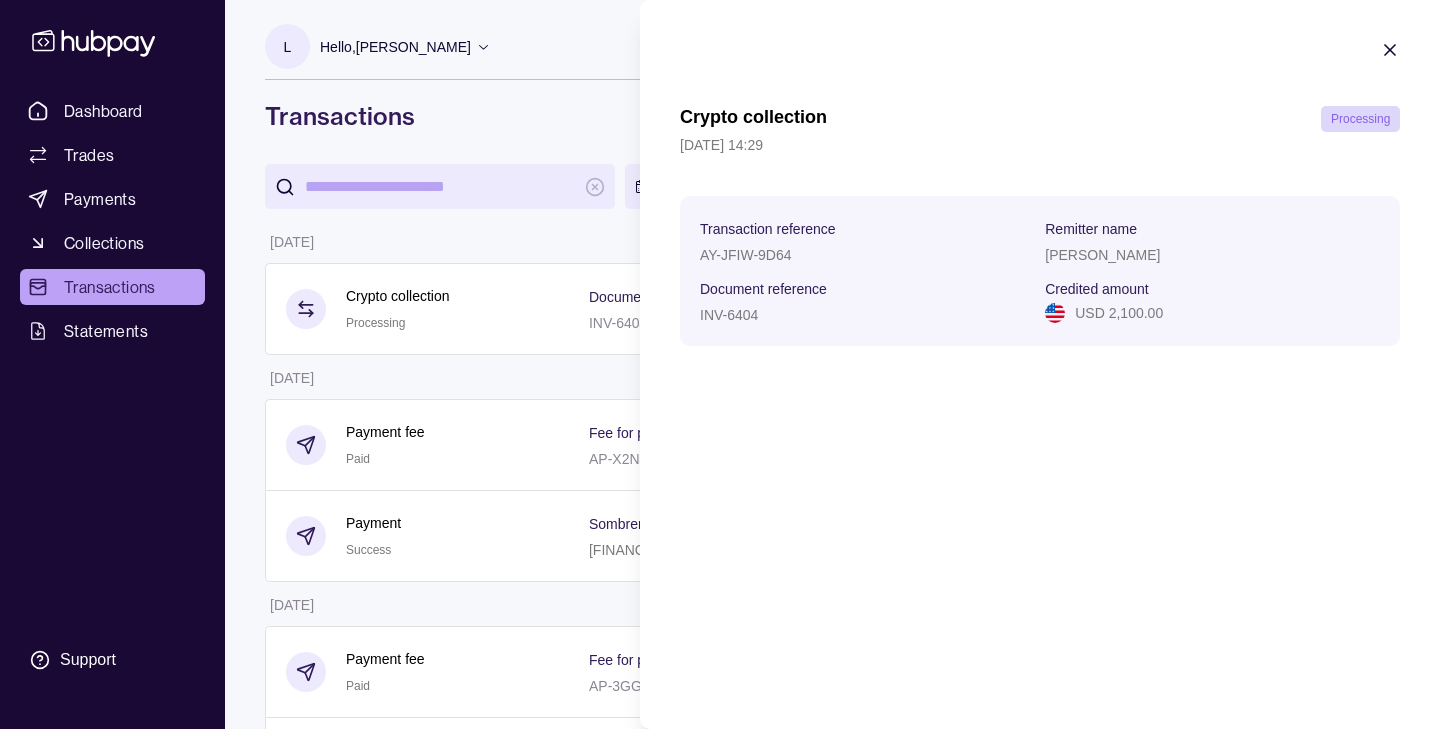 click 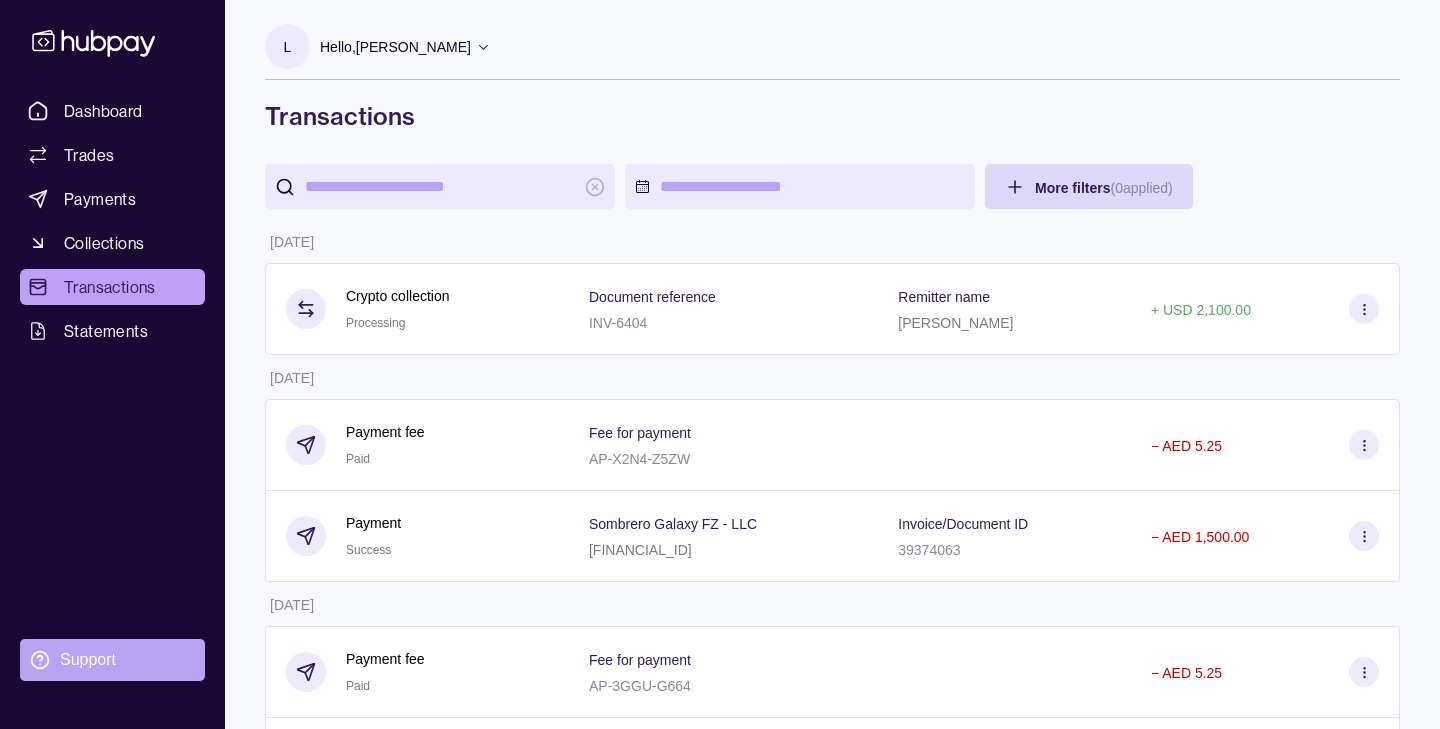 click on "Support" at bounding box center [112, 660] 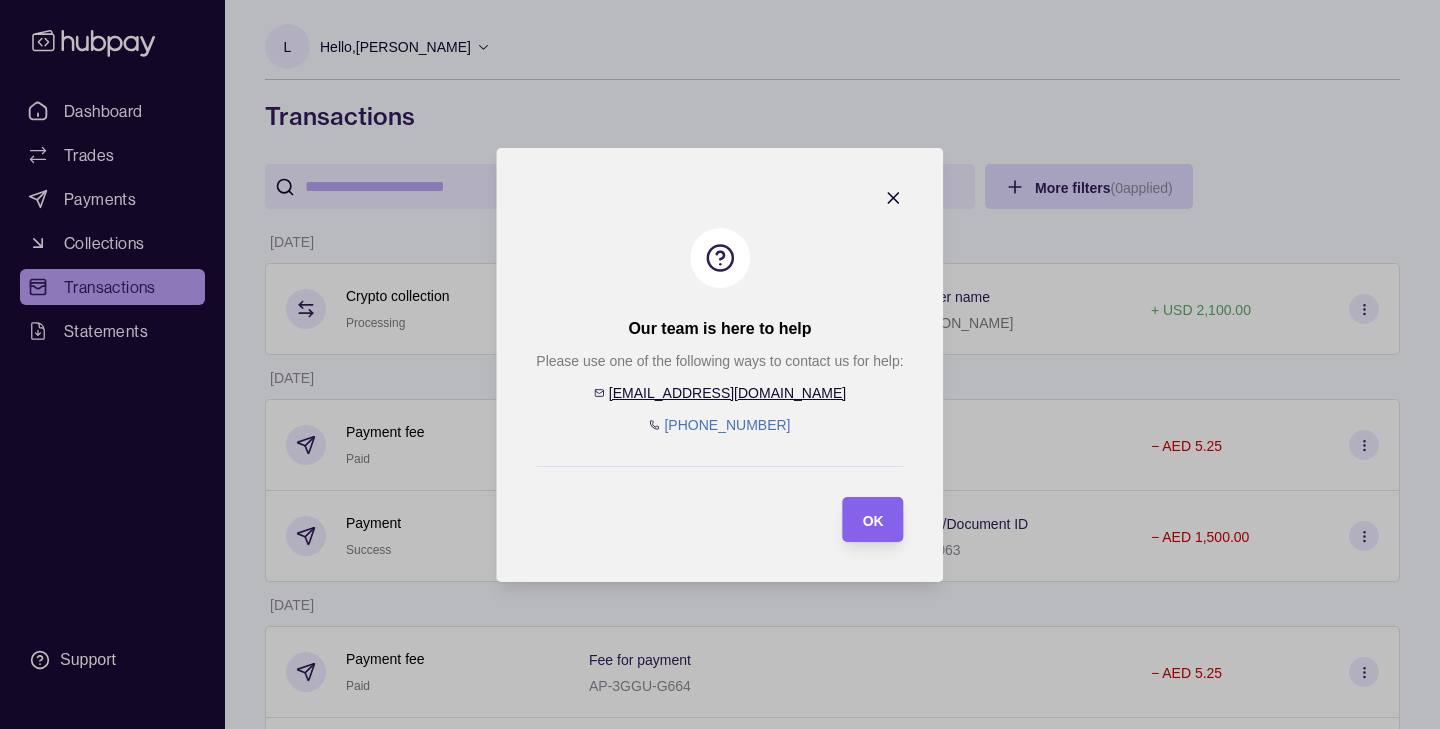 click on "help@hubpay.ae" at bounding box center (727, 393) 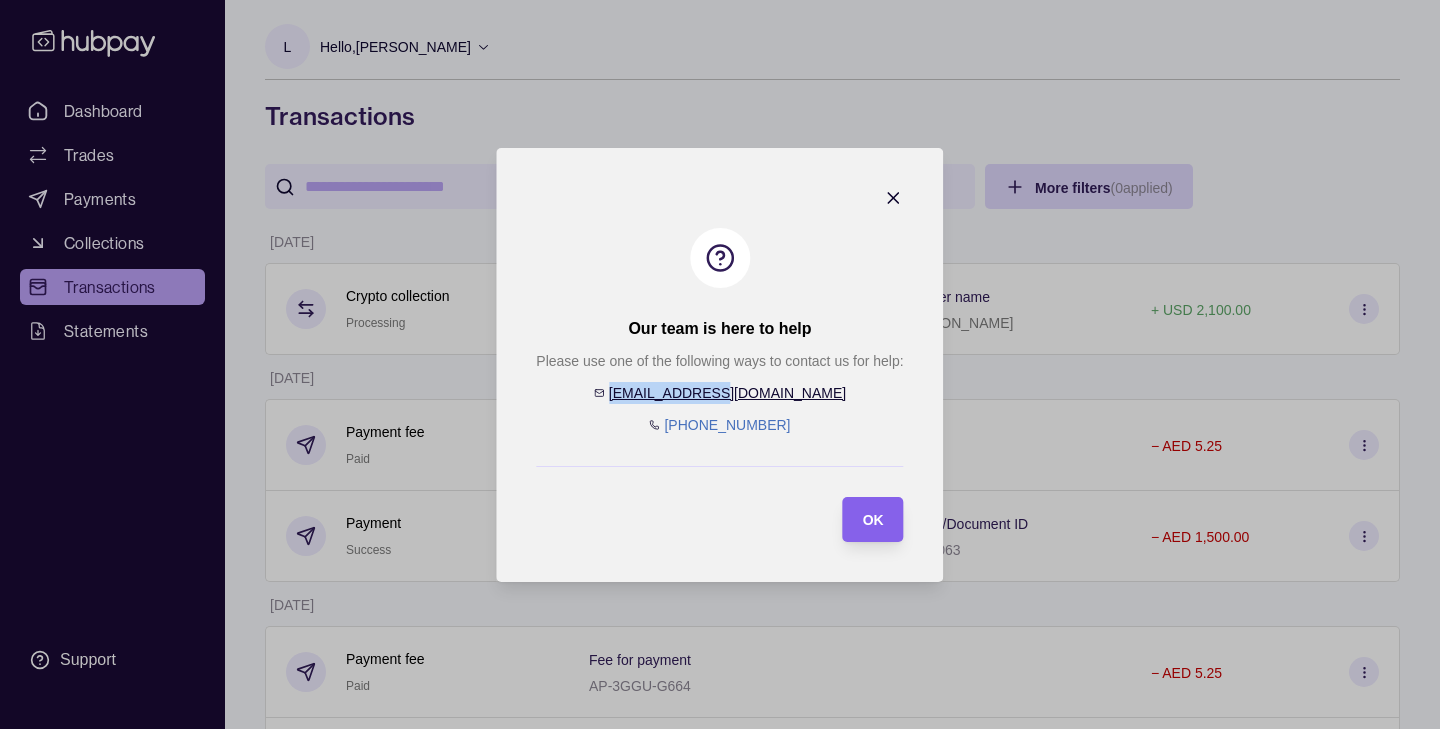 drag, startPoint x: 805, startPoint y: 396, endPoint x: 783, endPoint y: 396, distance: 22 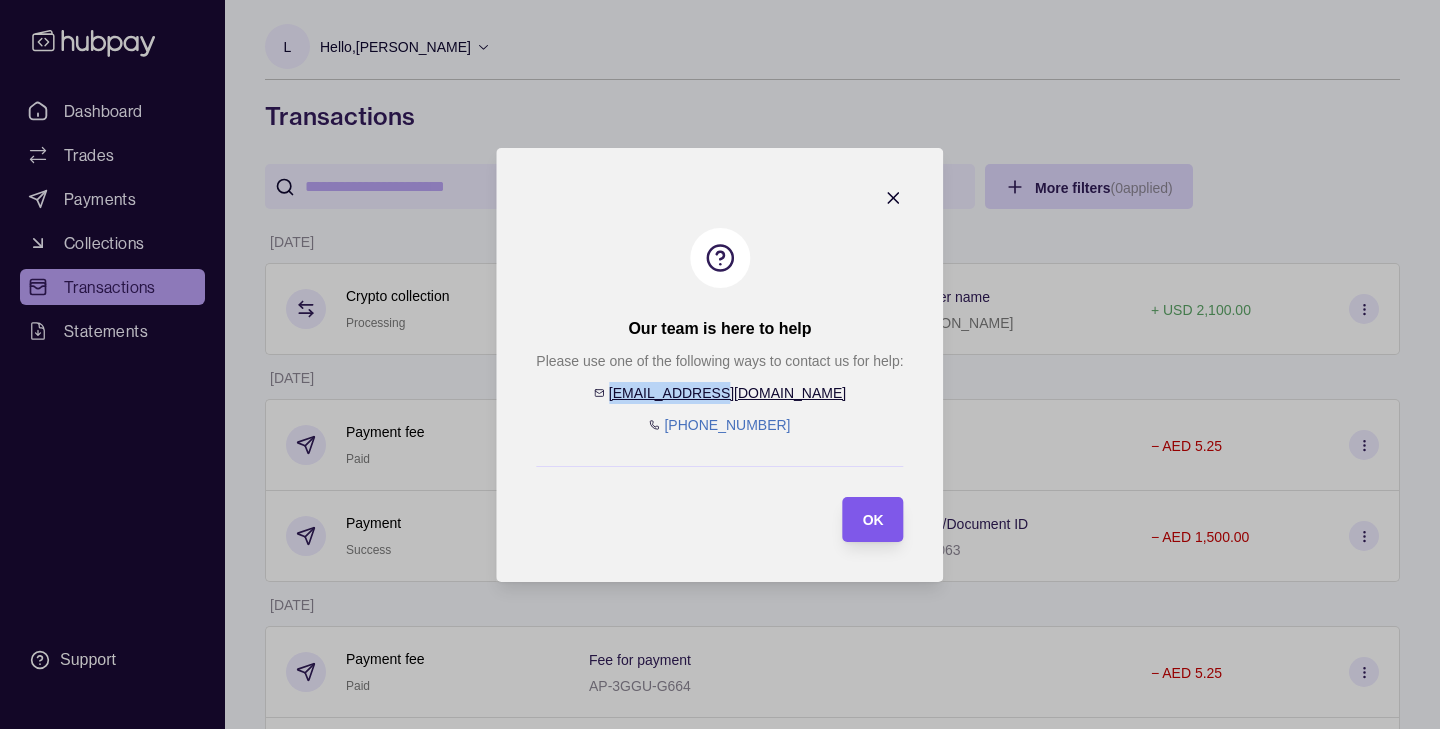 click on "OK" at bounding box center [873, 519] 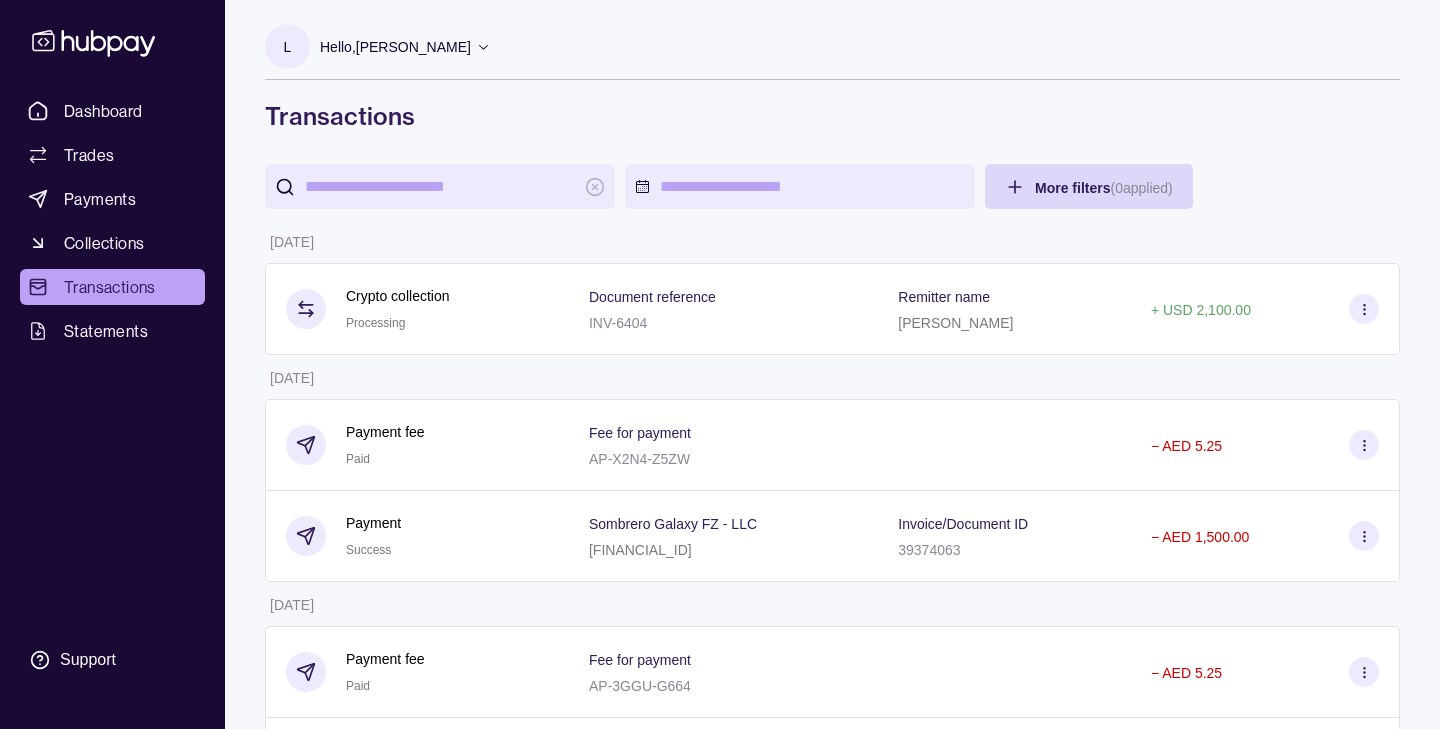 click 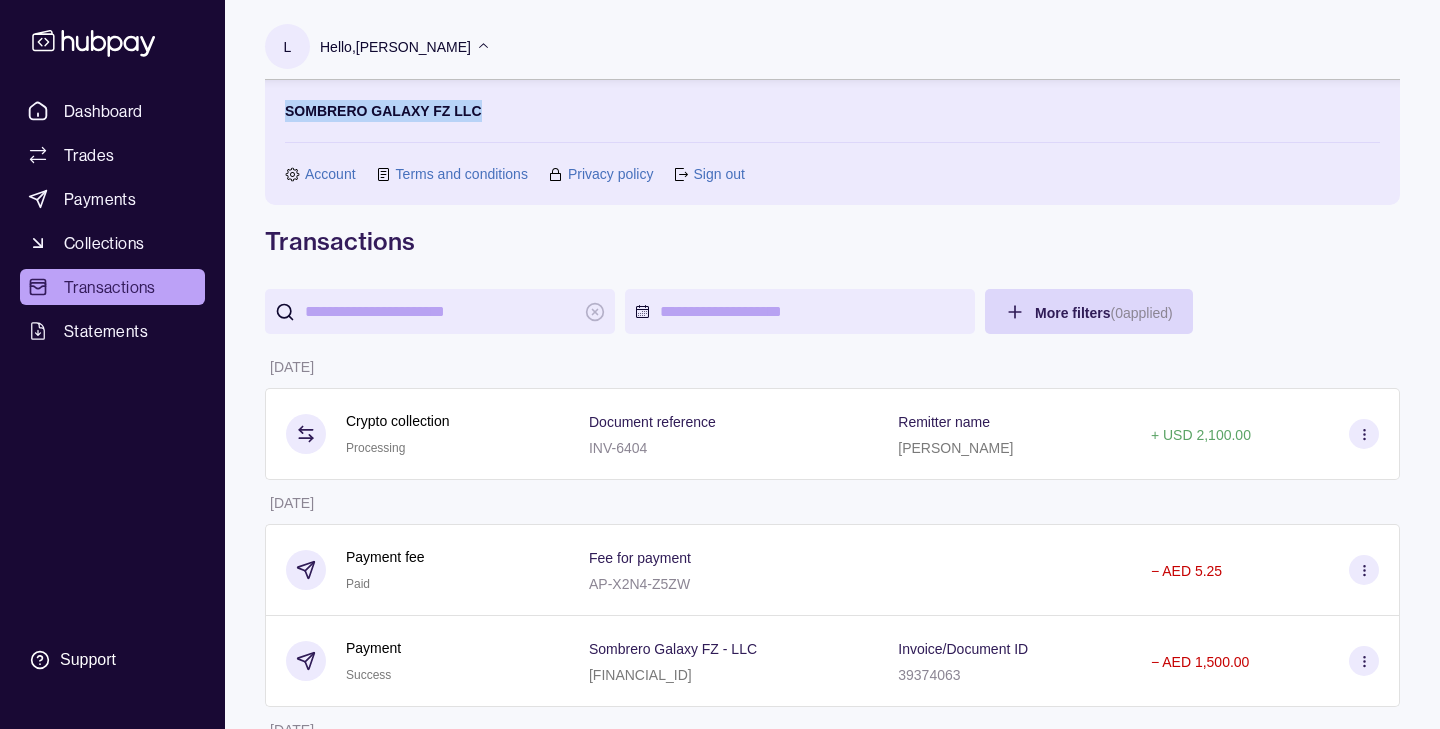 drag, startPoint x: 404, startPoint y: 110, endPoint x: 535, endPoint y: 125, distance: 131.85599 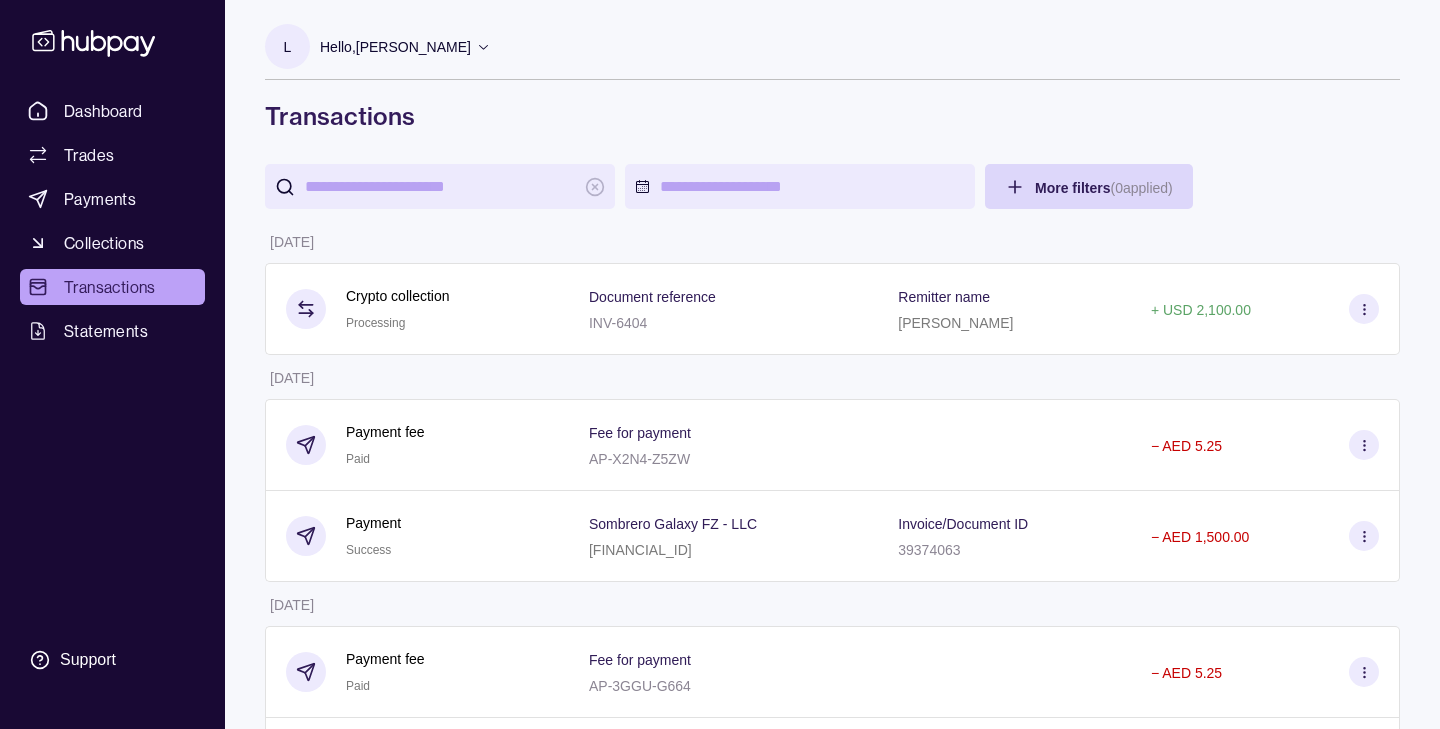scroll, scrollTop: 0, scrollLeft: 0, axis: both 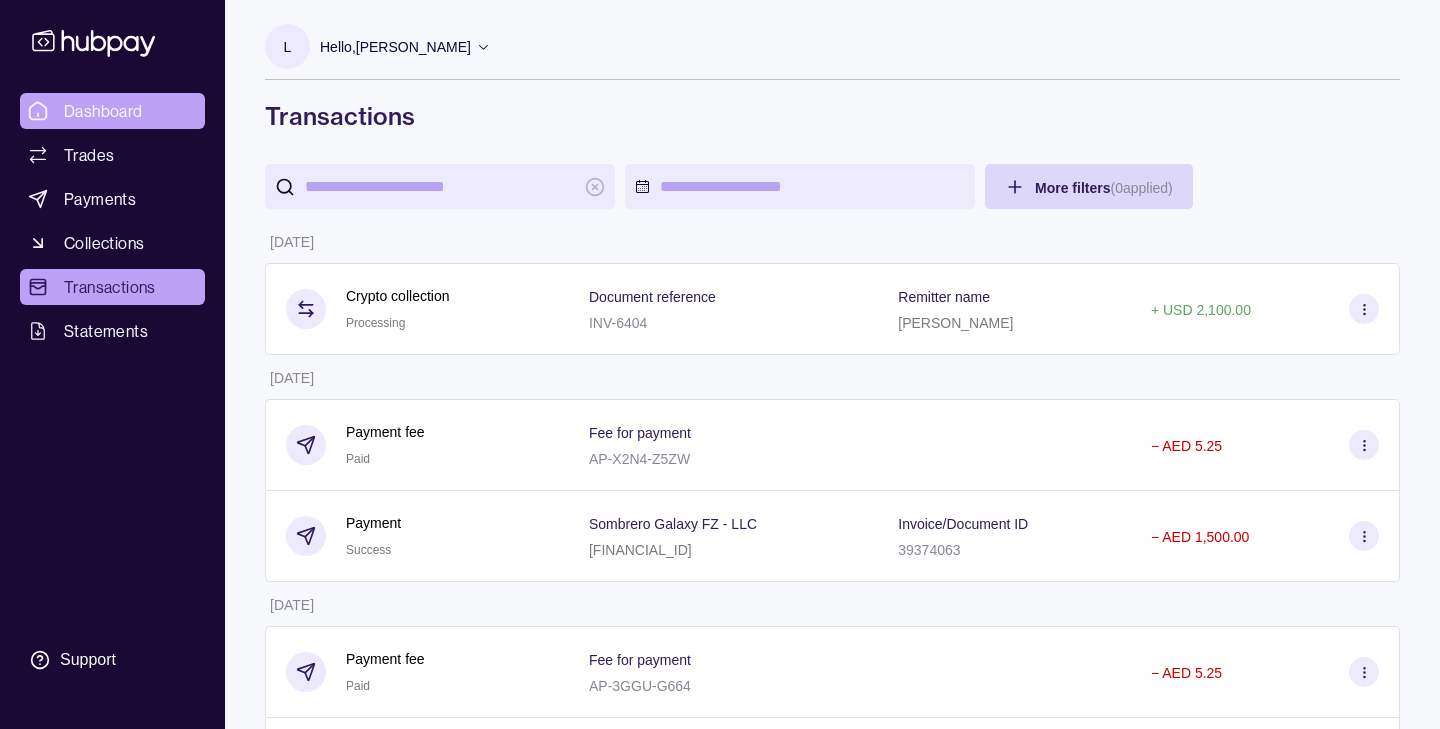 click on "Dashboard" at bounding box center (103, 111) 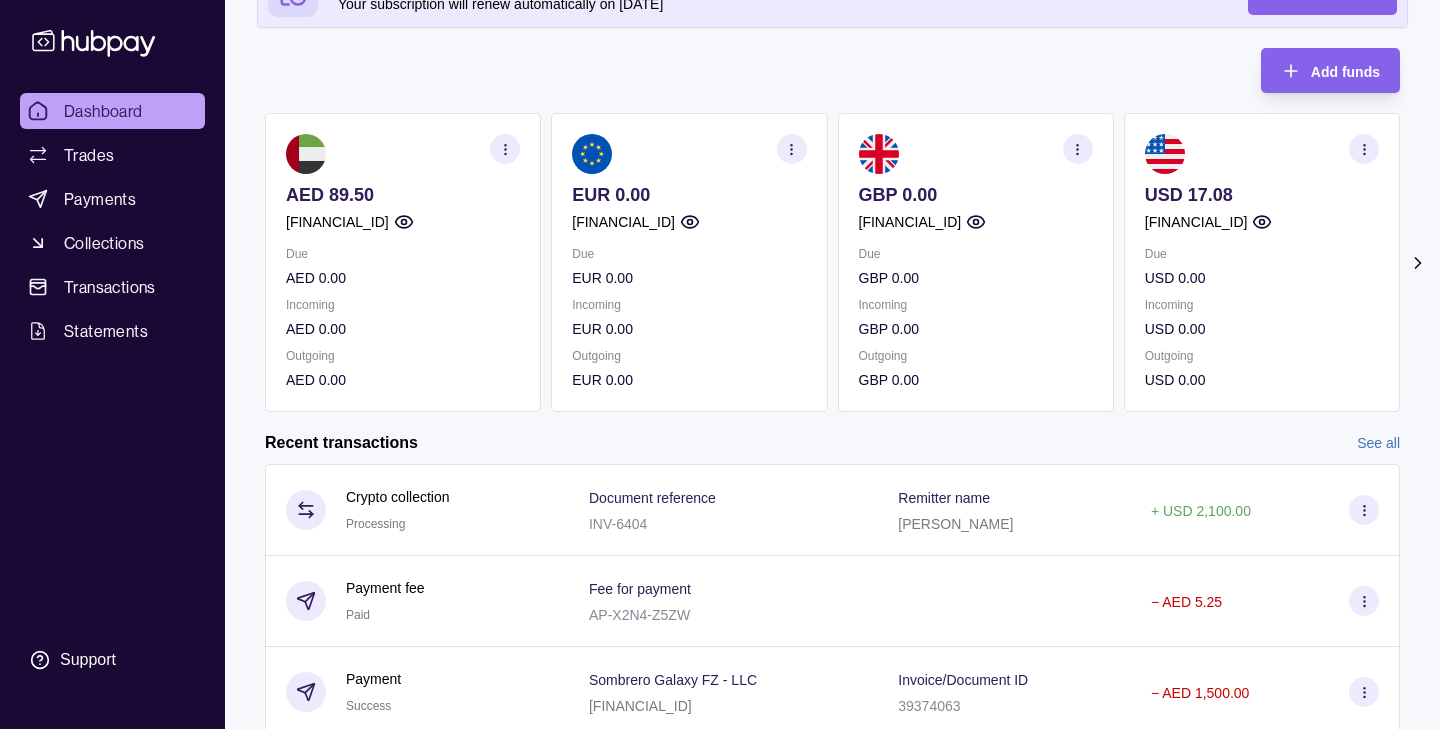 scroll, scrollTop: 269, scrollLeft: 0, axis: vertical 